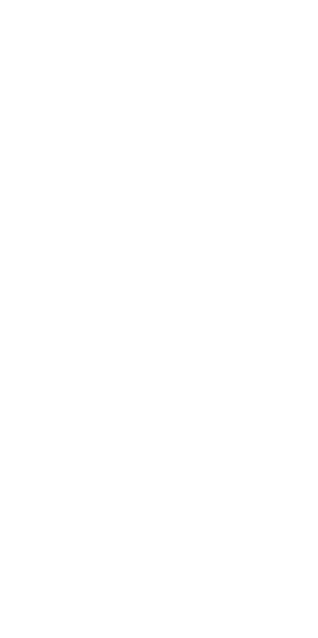 scroll, scrollTop: 0, scrollLeft: 0, axis: both 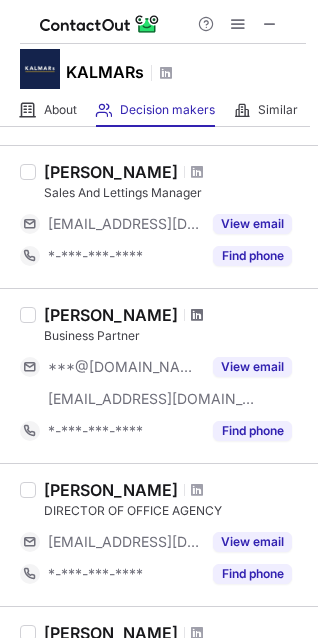 click at bounding box center [197, 315] 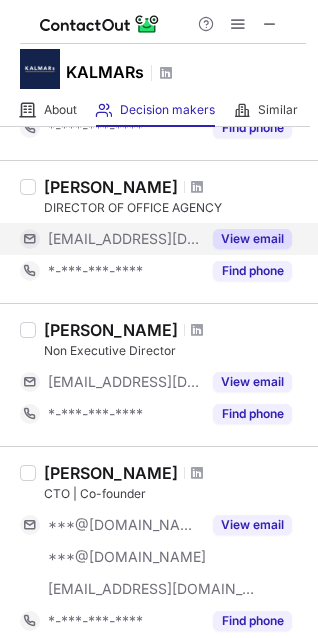 scroll, scrollTop: 1211, scrollLeft: 0, axis: vertical 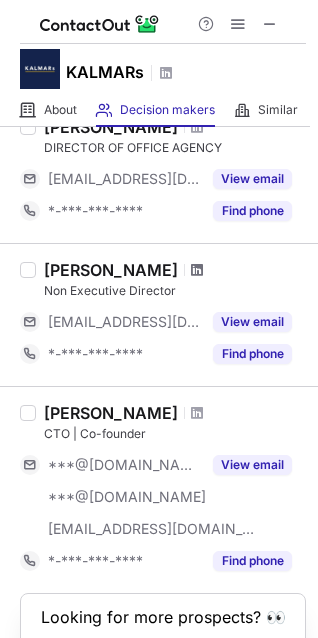 click at bounding box center (197, 270) 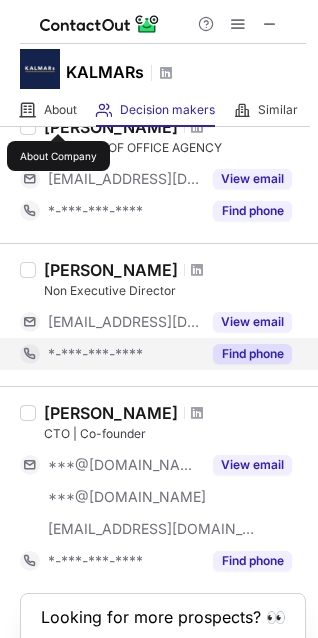 scroll, scrollTop: 1272, scrollLeft: 0, axis: vertical 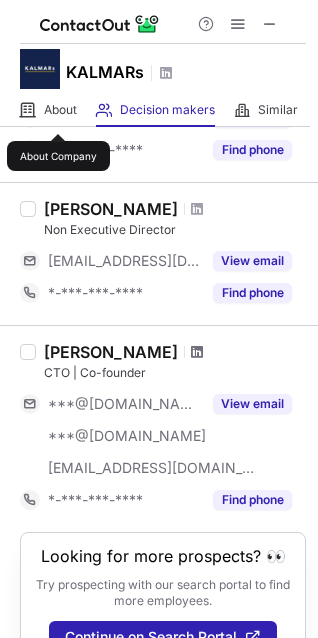 click at bounding box center [197, 352] 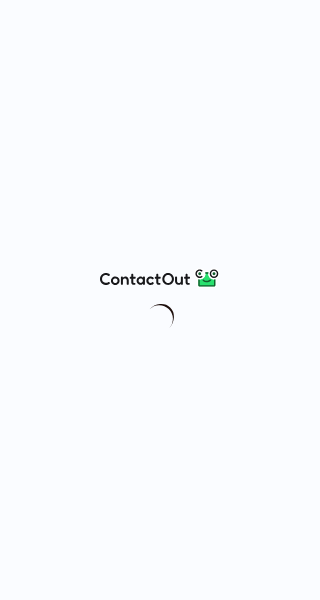 scroll, scrollTop: 0, scrollLeft: 0, axis: both 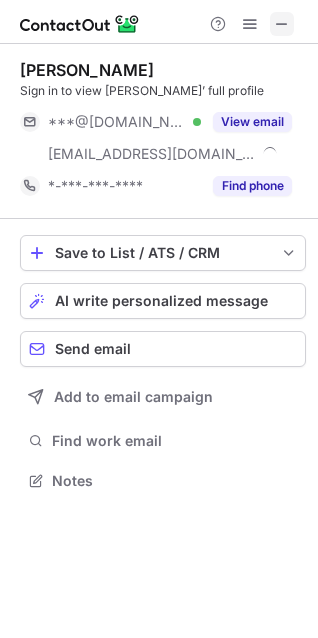 click at bounding box center [282, 24] 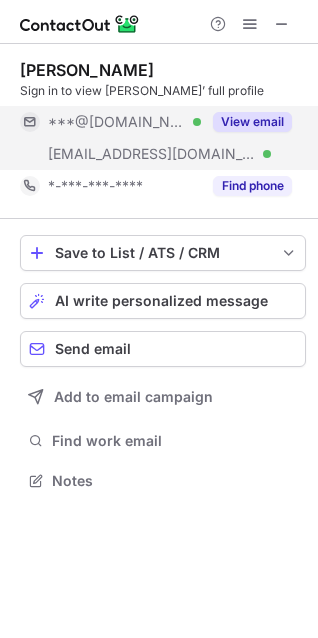 click on "View email" at bounding box center [252, 122] 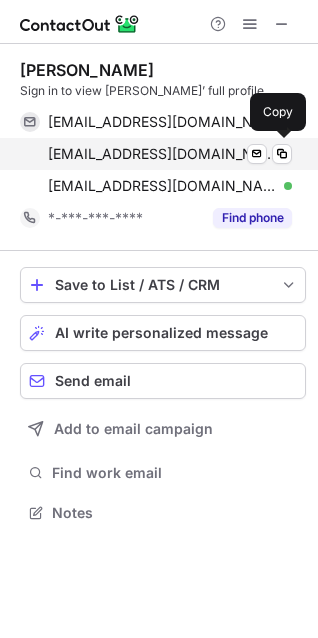 scroll, scrollTop: 10, scrollLeft: 10, axis: both 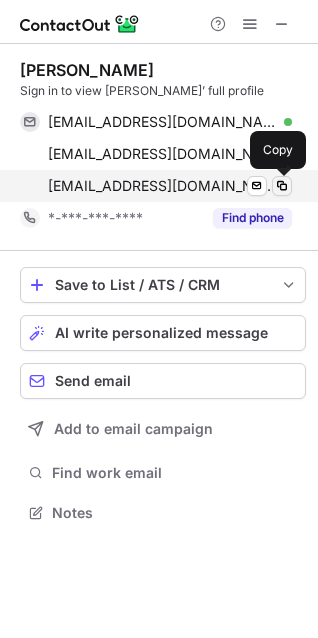 click at bounding box center (282, 186) 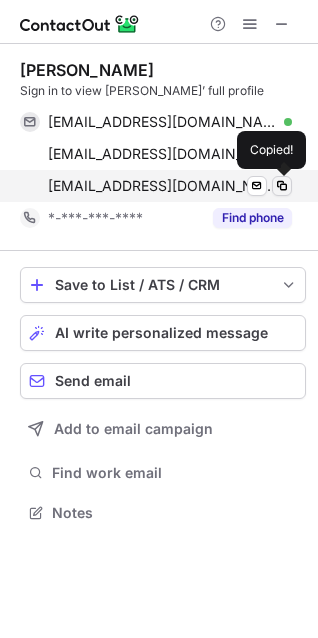 click at bounding box center (282, 186) 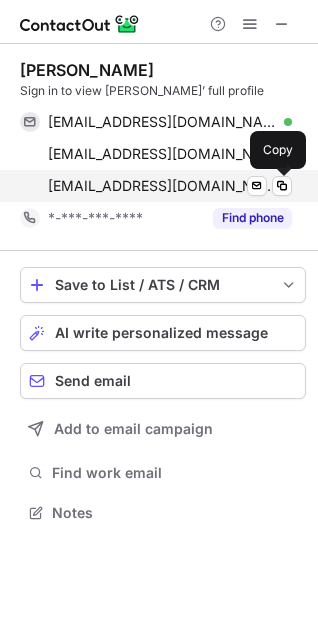 type 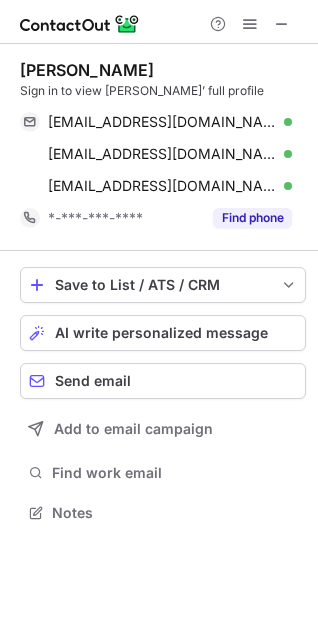 click on "Kalvis Koļesņikovs" at bounding box center (87, 70) 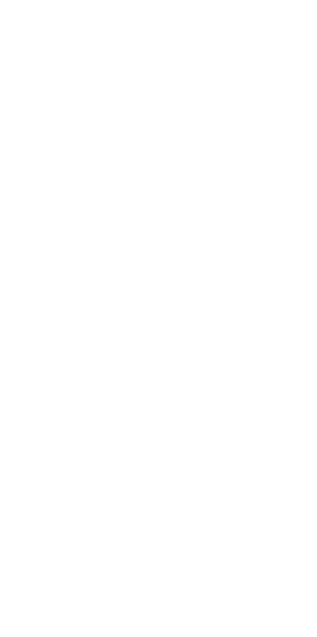 scroll, scrollTop: 0, scrollLeft: 0, axis: both 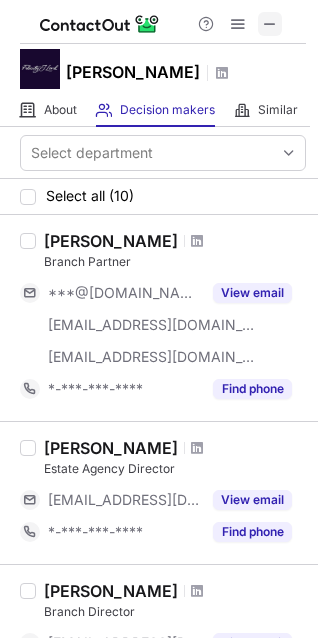 click at bounding box center [270, 24] 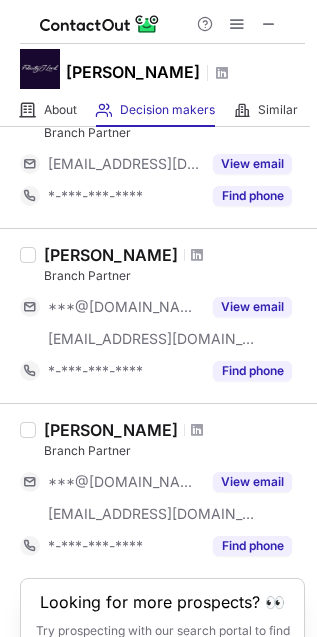 scroll, scrollTop: 1370, scrollLeft: 0, axis: vertical 